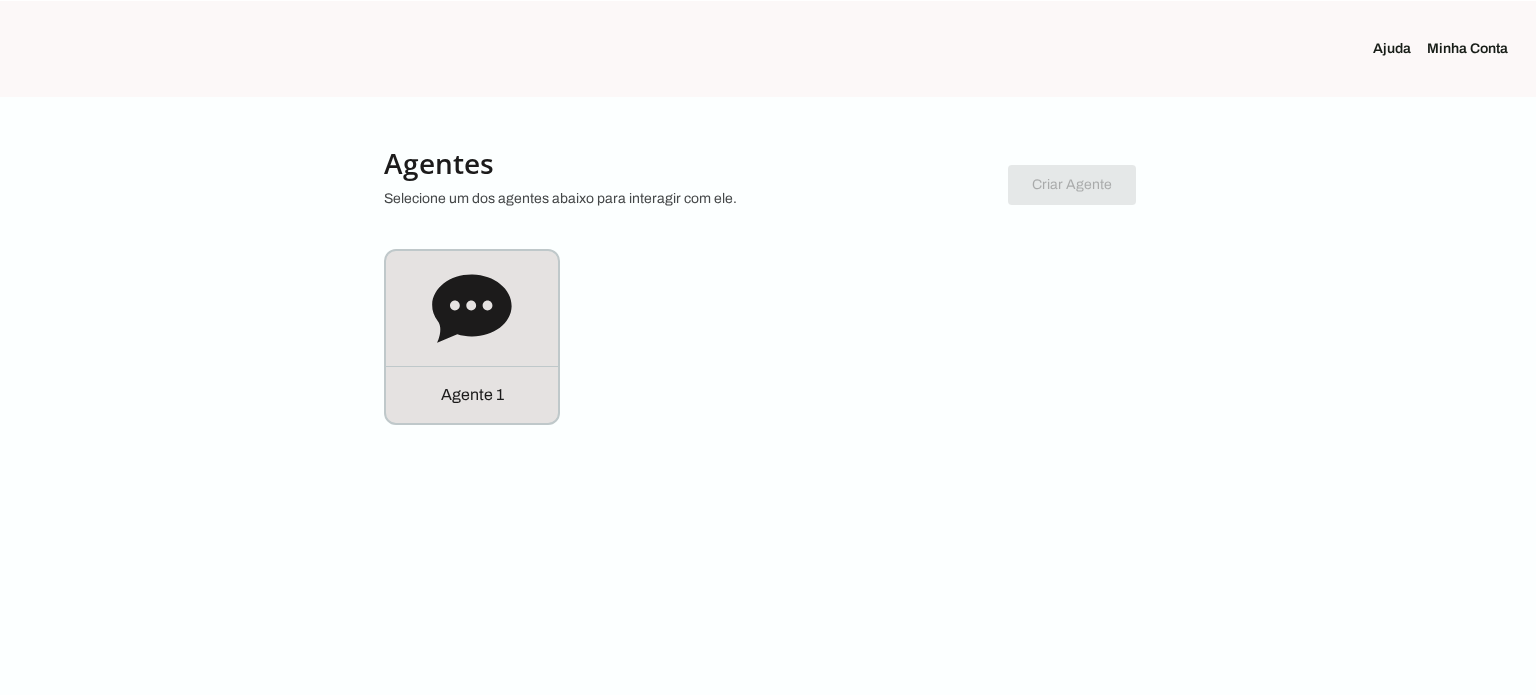 scroll, scrollTop: 0, scrollLeft: 0, axis: both 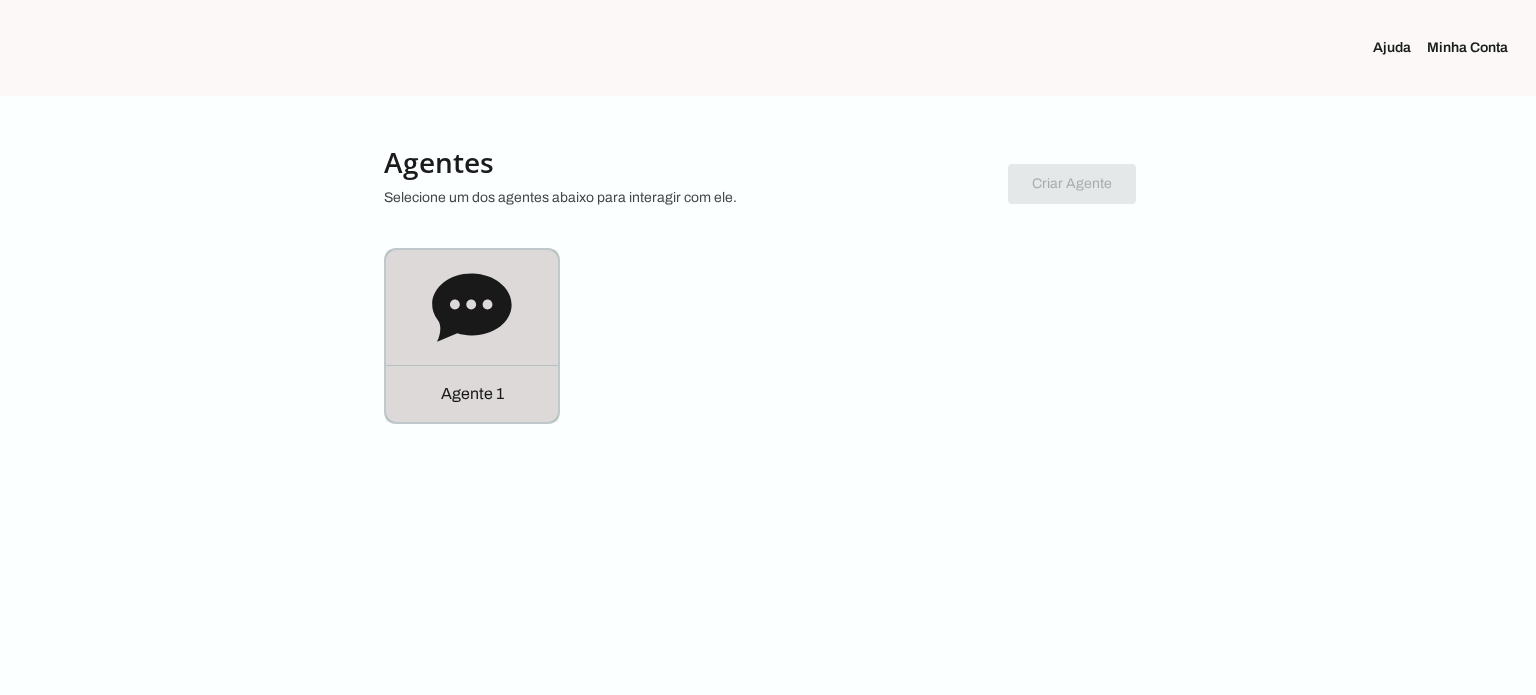 click on "Agente 1" 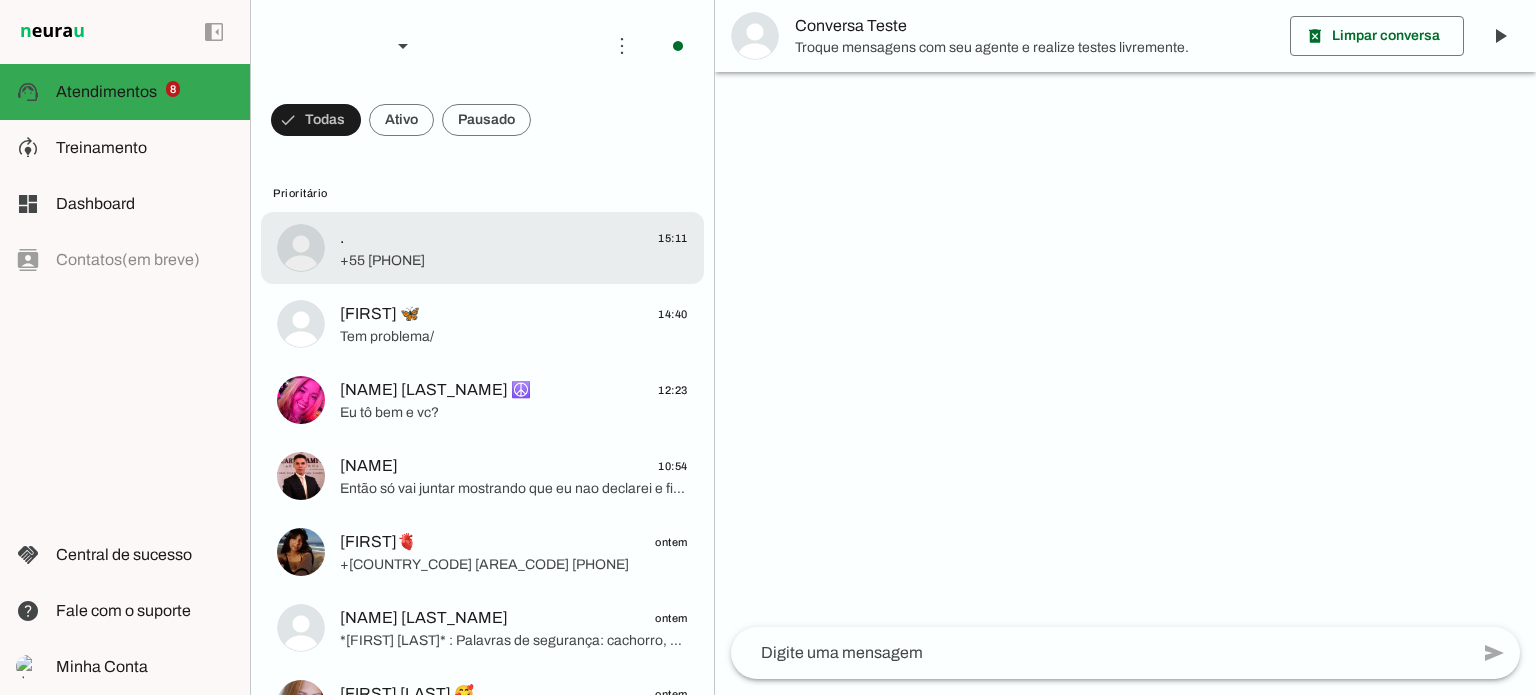 click on ".
15:11
[PHONE]" at bounding box center (482, 248) 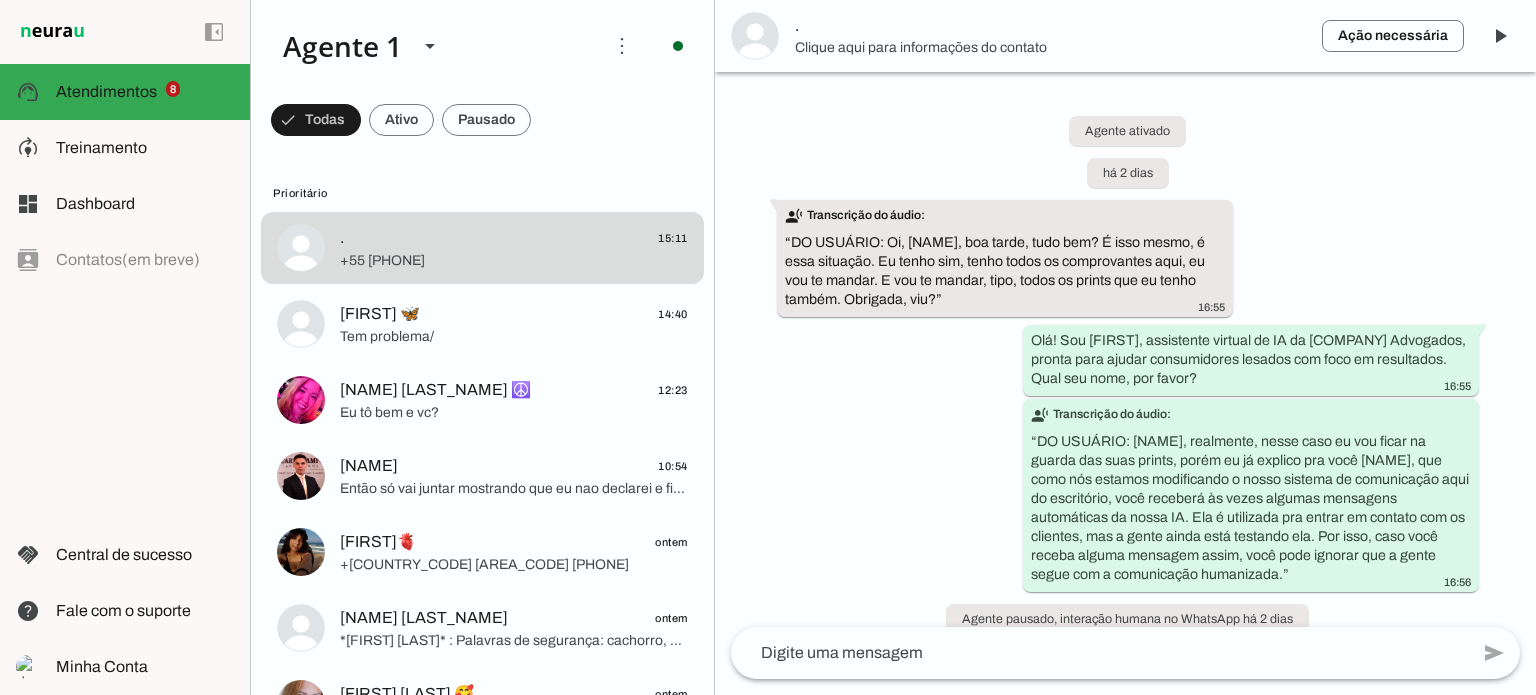 scroll, scrollTop: 15547, scrollLeft: 0, axis: vertical 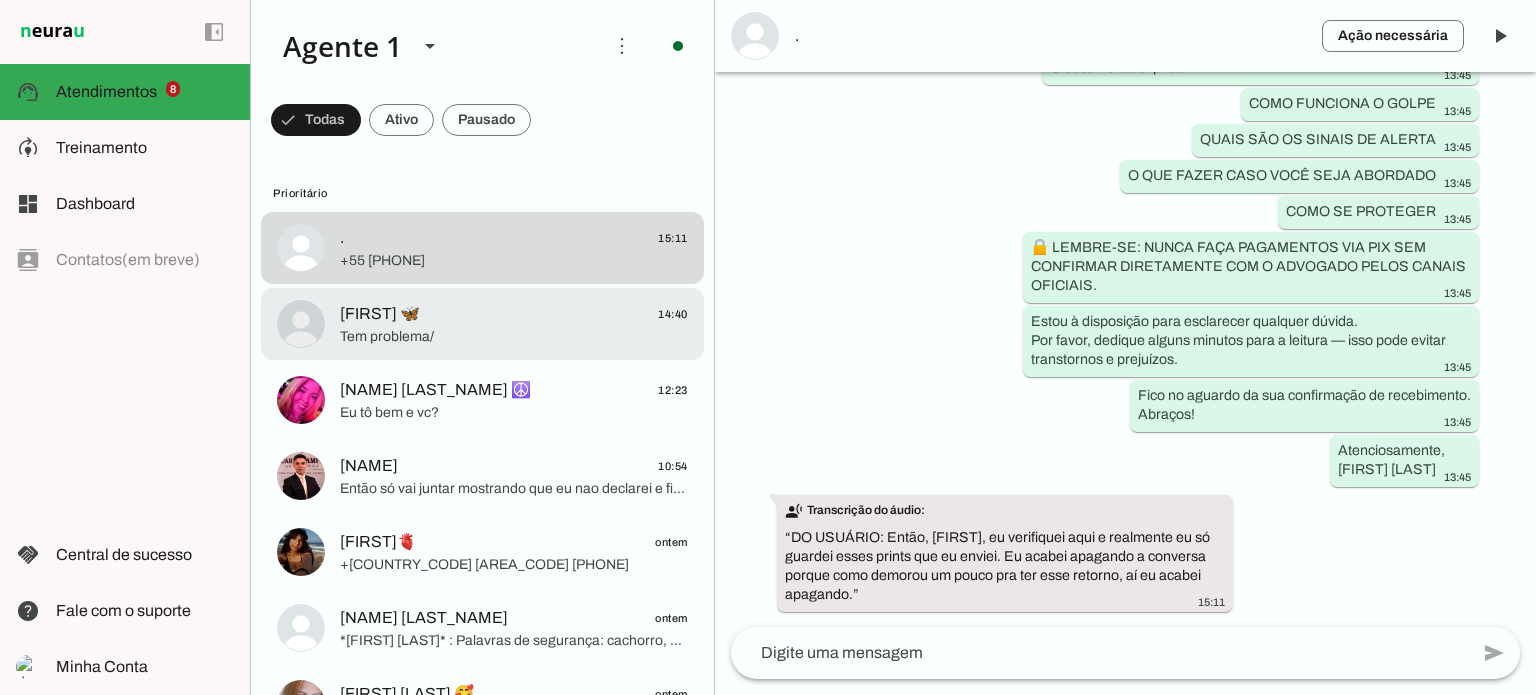 click on "[NAME] 🦋
14:40" 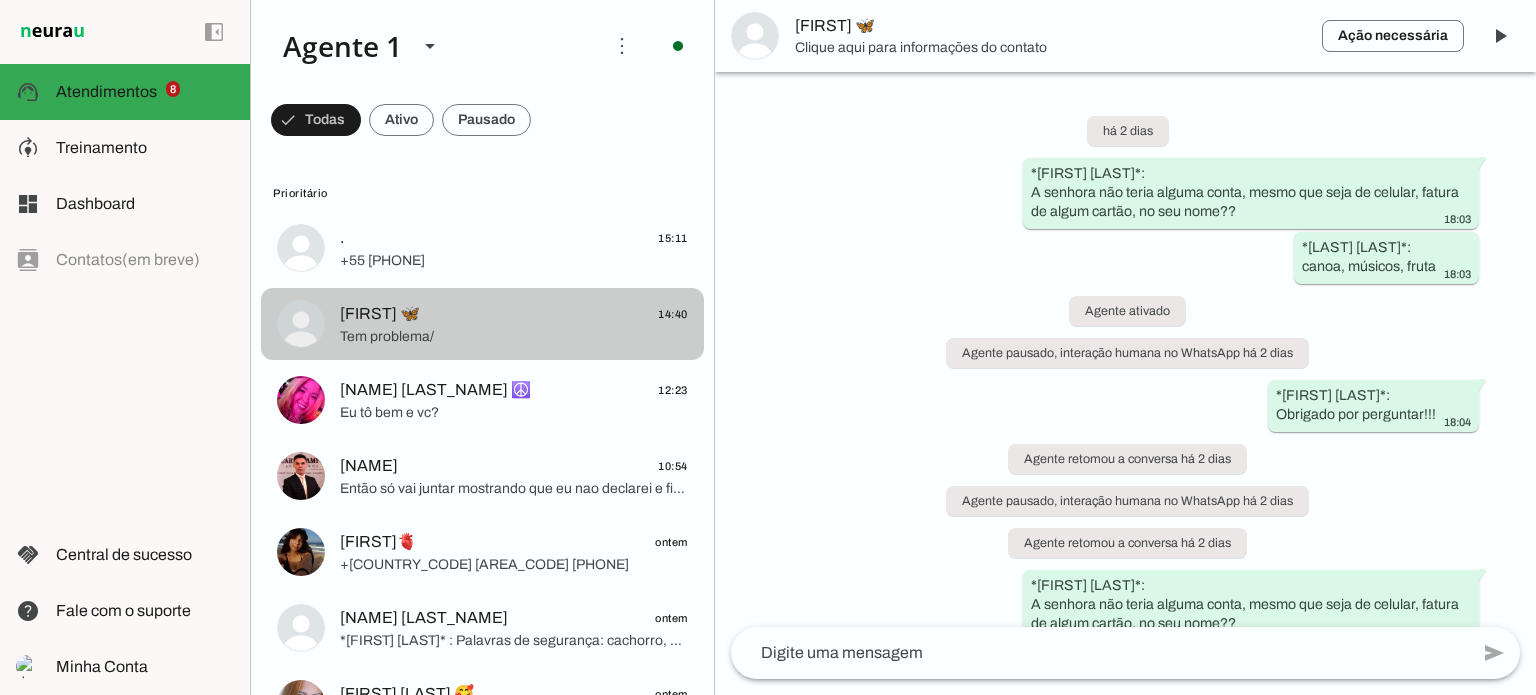 scroll, scrollTop: 1984, scrollLeft: 0, axis: vertical 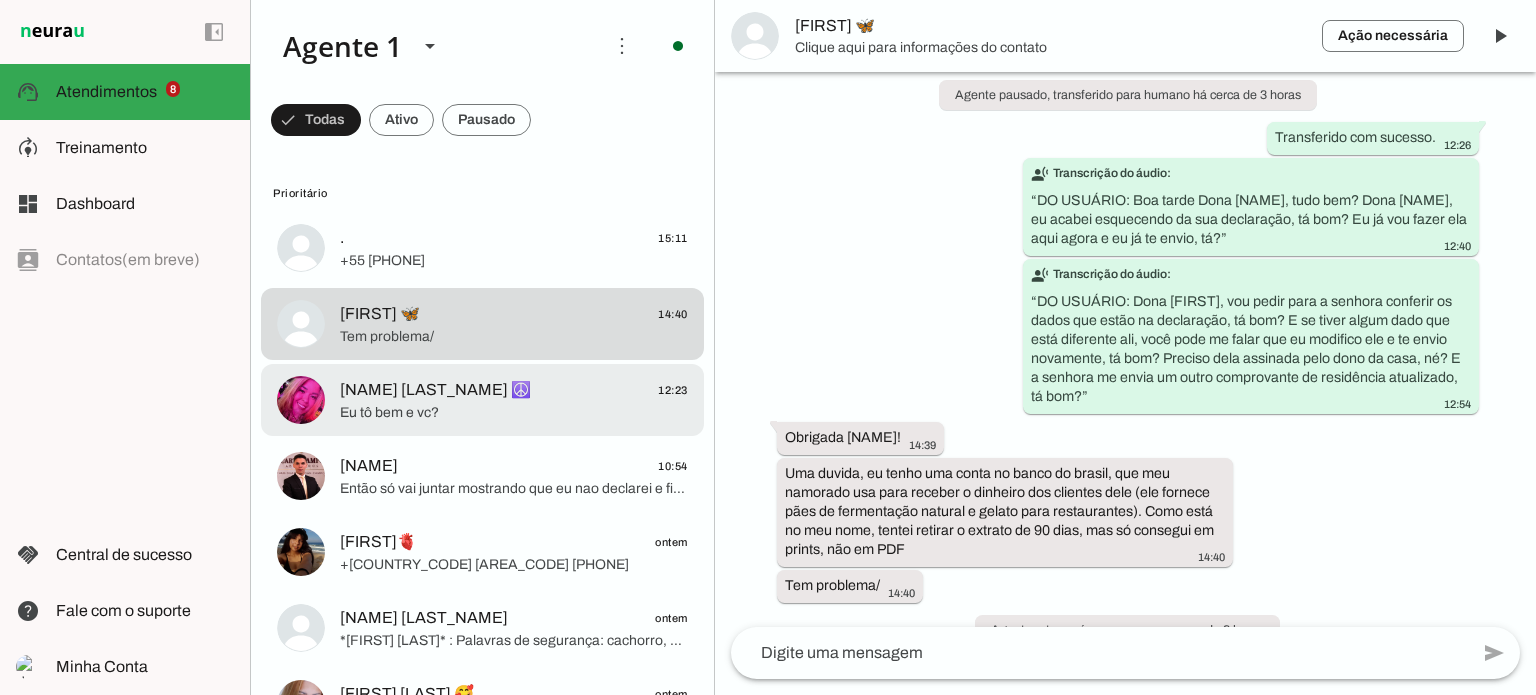 click on "[NAME] [LAST_NAME] ☮️
12:23" 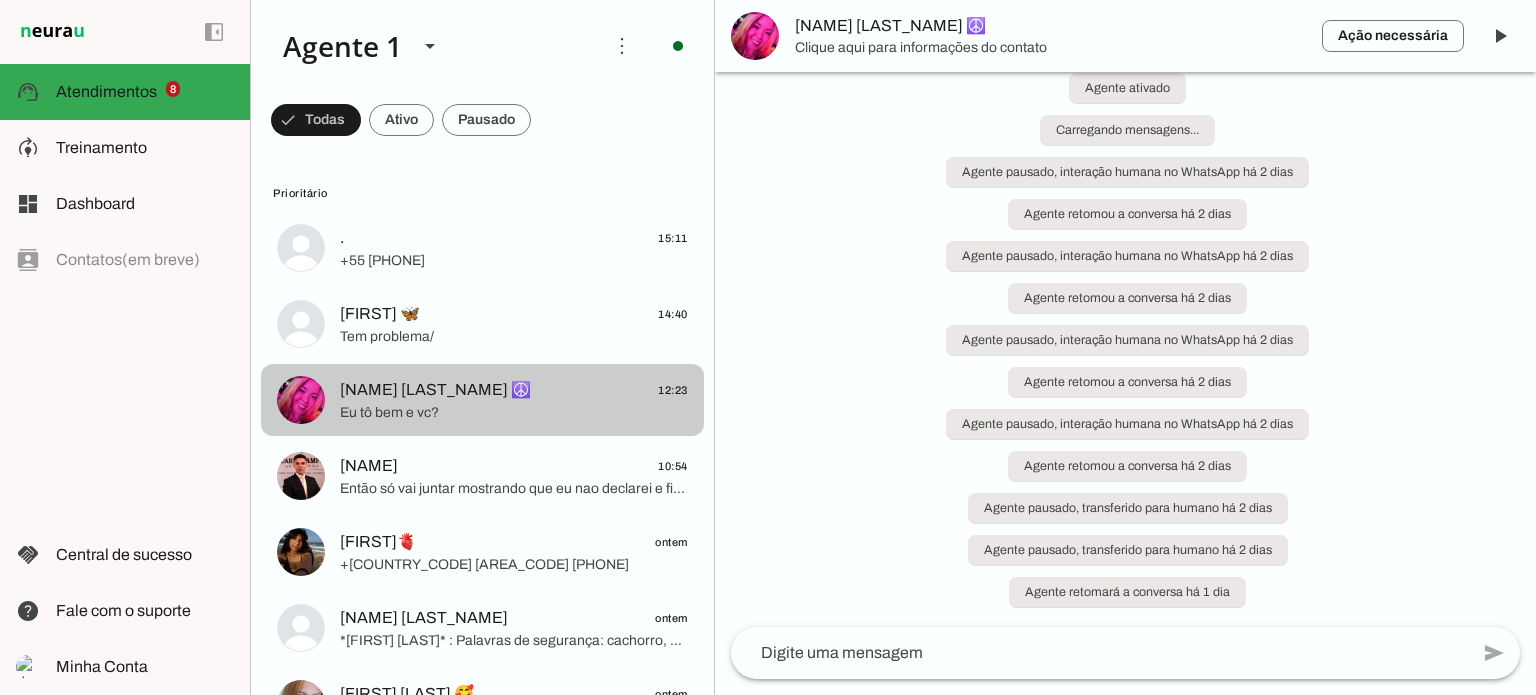scroll, scrollTop: 0, scrollLeft: 0, axis: both 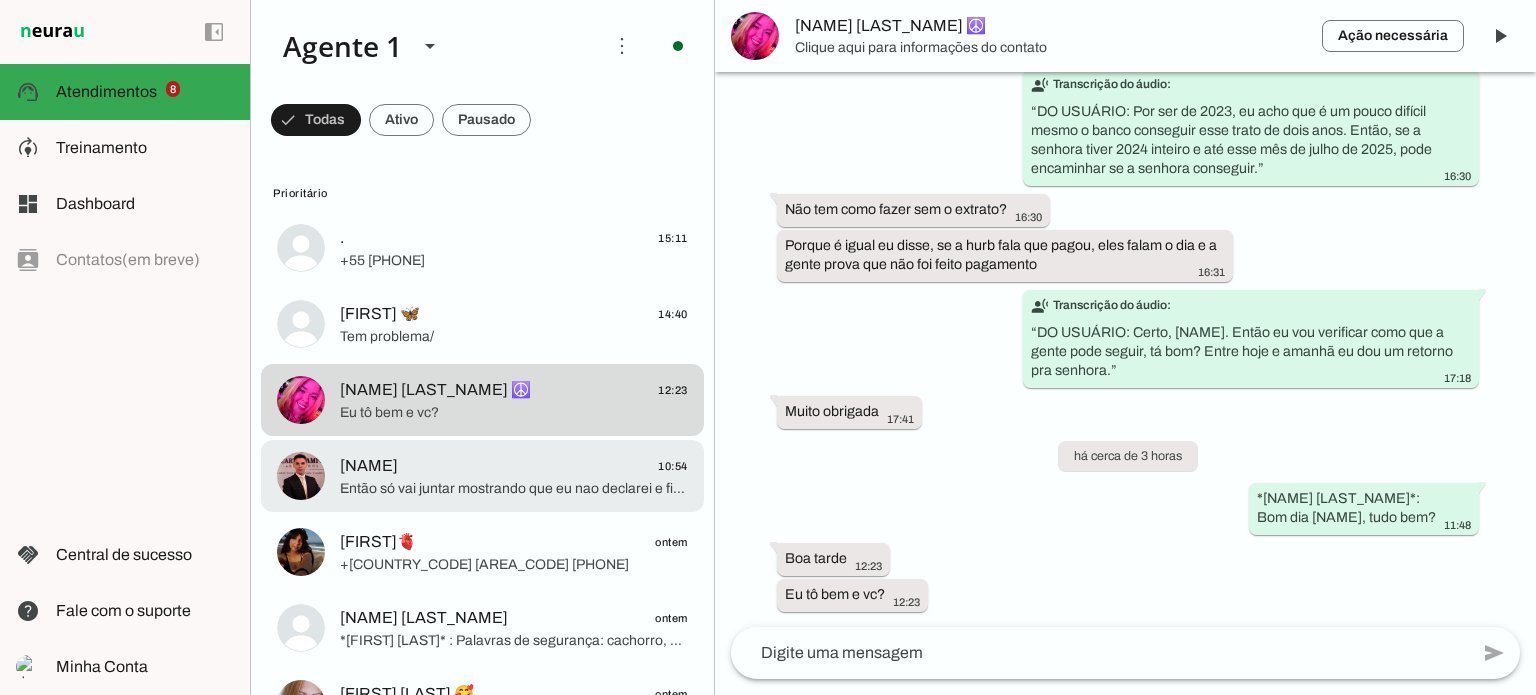 click on "Então só vai juntar mostrando que eu nao declarei e fim né? não precisa mandar as cópias" 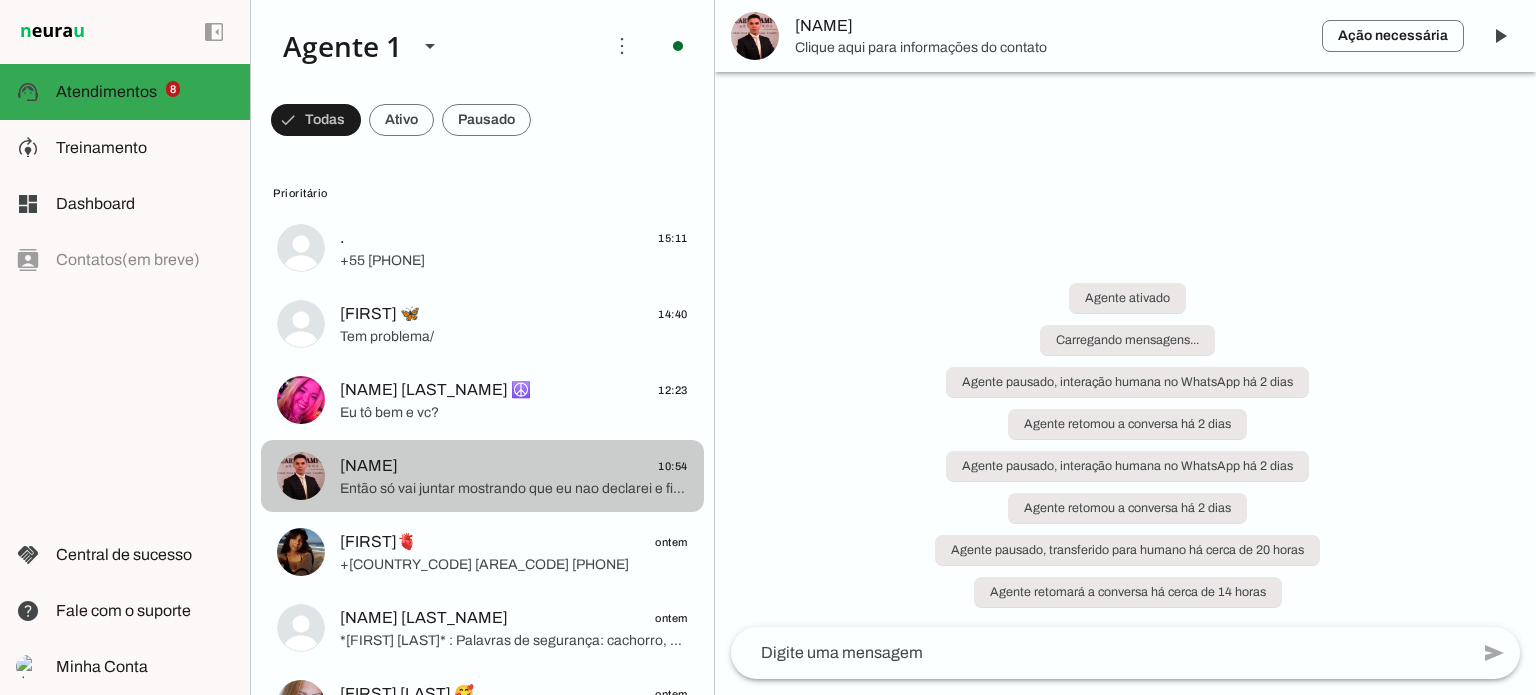 scroll, scrollTop: 0, scrollLeft: 0, axis: both 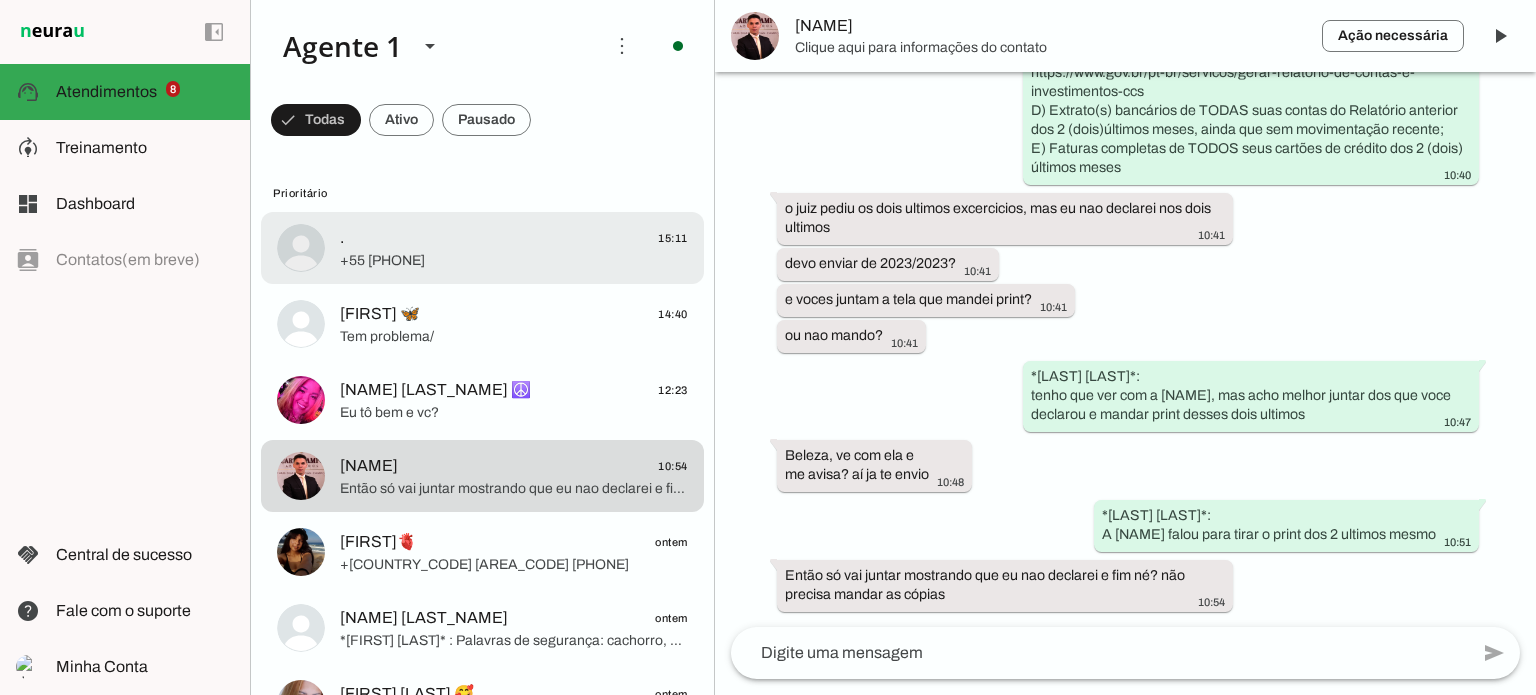 click on ".
15:11
[PHONE]" at bounding box center (482, 248) 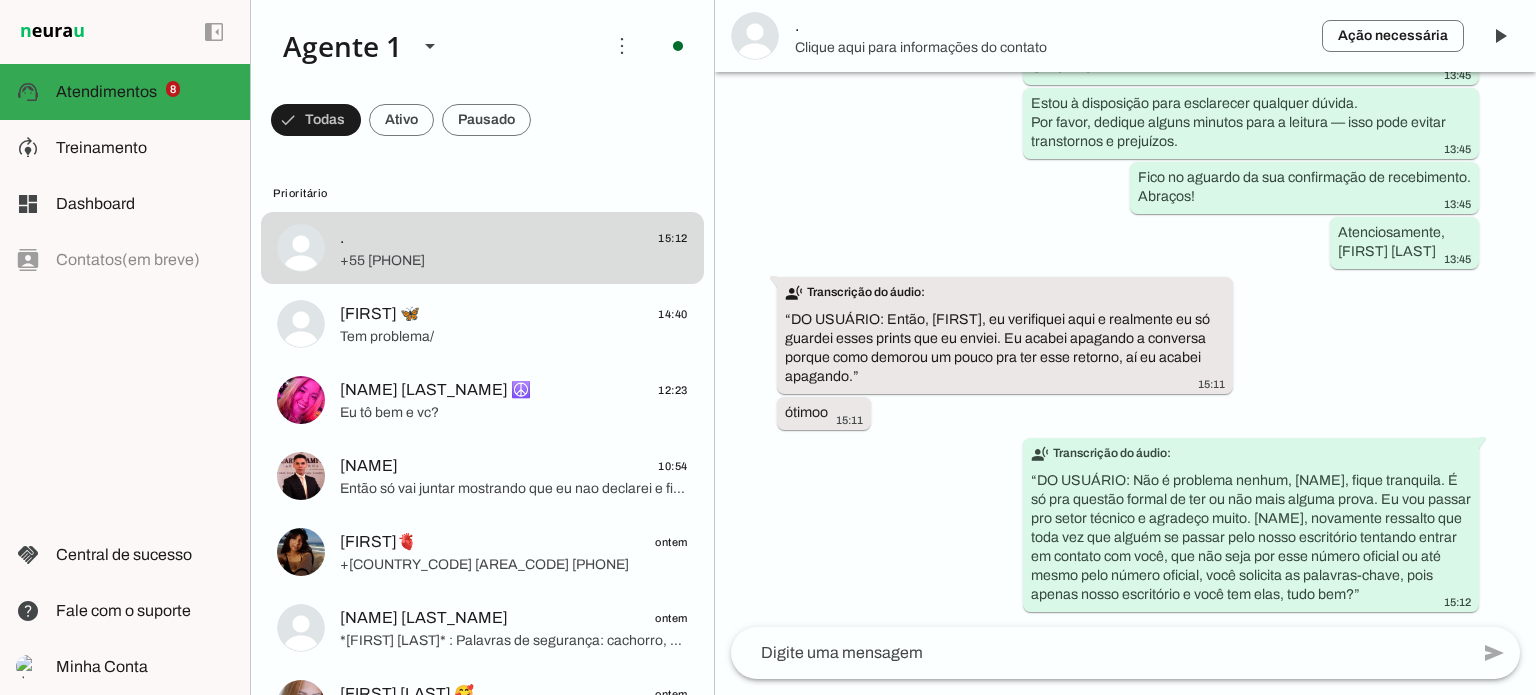 scroll, scrollTop: 15784, scrollLeft: 0, axis: vertical 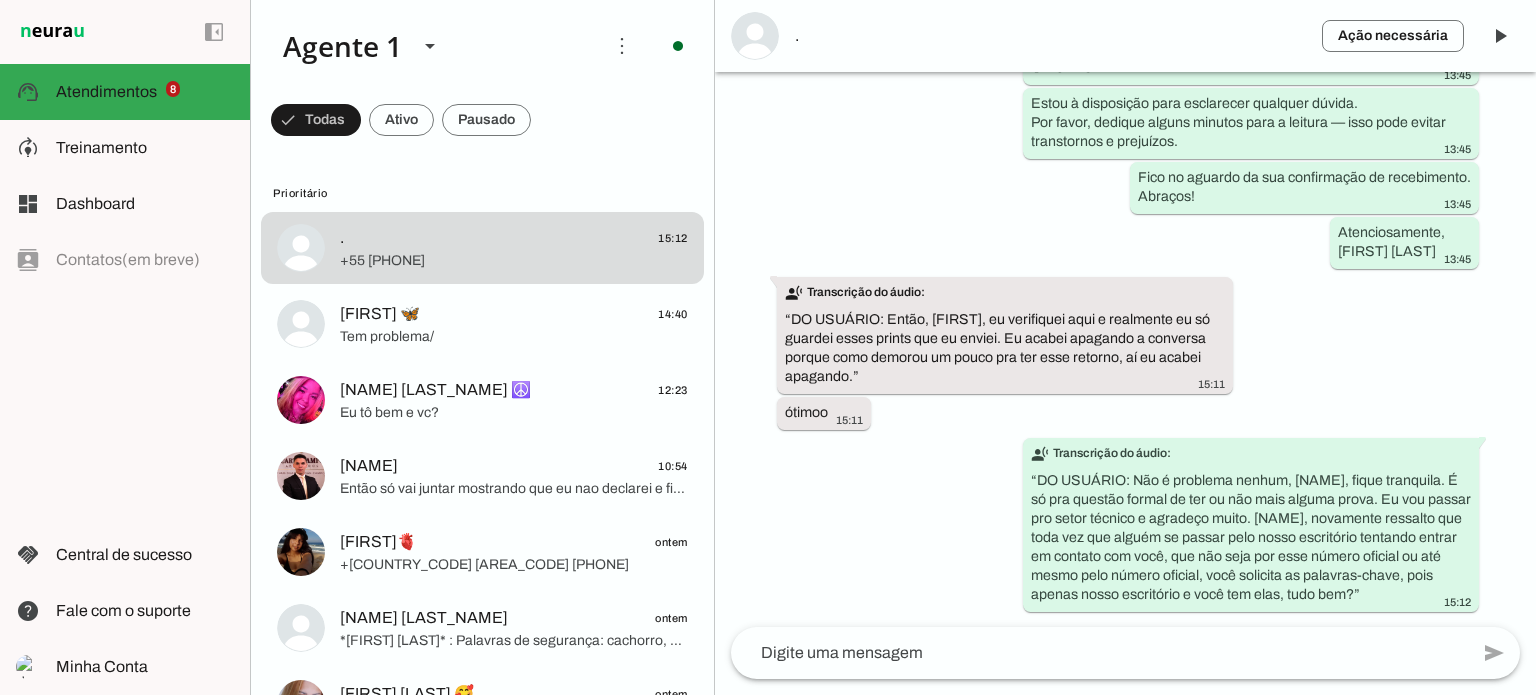 click on "DO USUÁRIO: Não é problema nenhum, [NAME], fique tranquila. É só pra questão formal de ter ou não mais alguma prova. Eu vou passar pro setor técnico e agradeço muito. [NAME], novamente ressalto que toda vez que alguém se passar pelo nosso escritório tentando entrar em contato com você, que não seja por esse número oficial ou até mesmo pelo número oficial, você solicita as palavras-chave, pois apenas nosso escritório e você tem elas, tudo bem?" 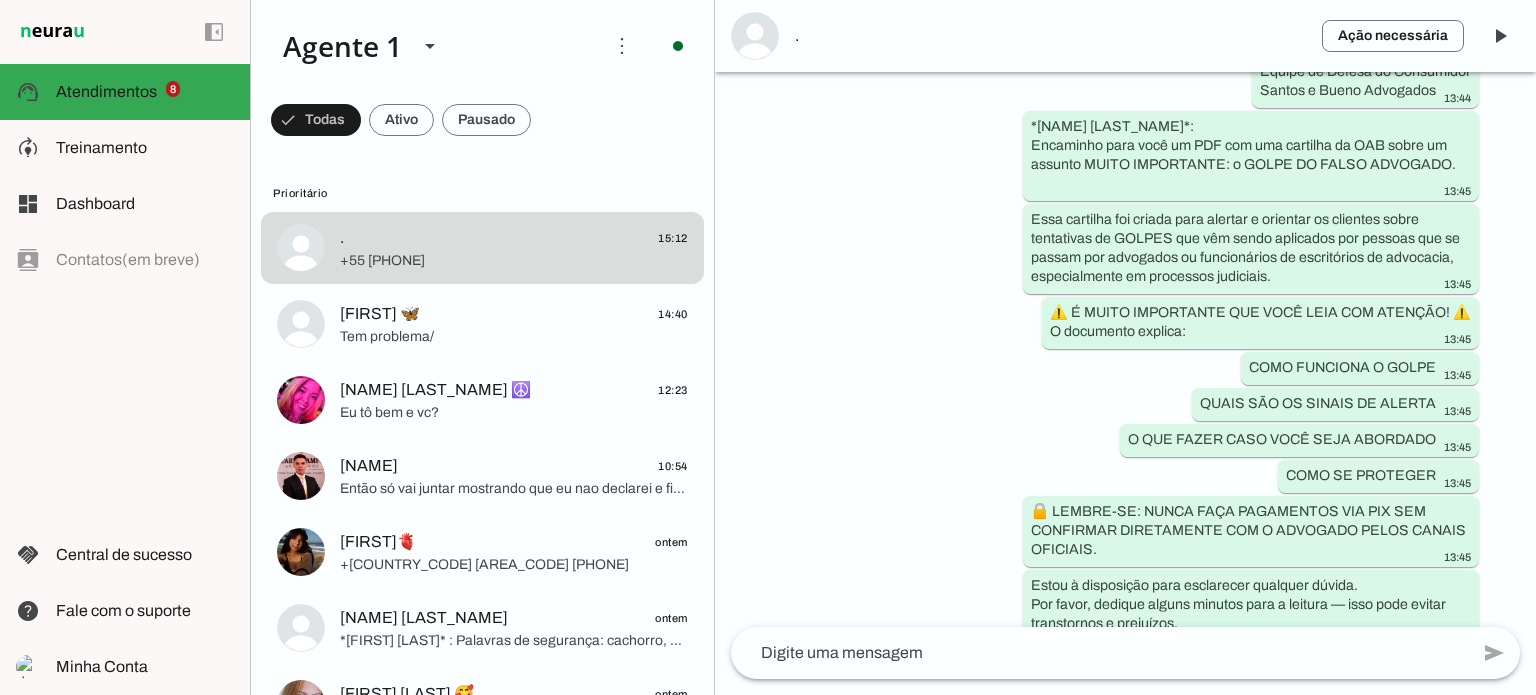 scroll, scrollTop: 15784, scrollLeft: 0, axis: vertical 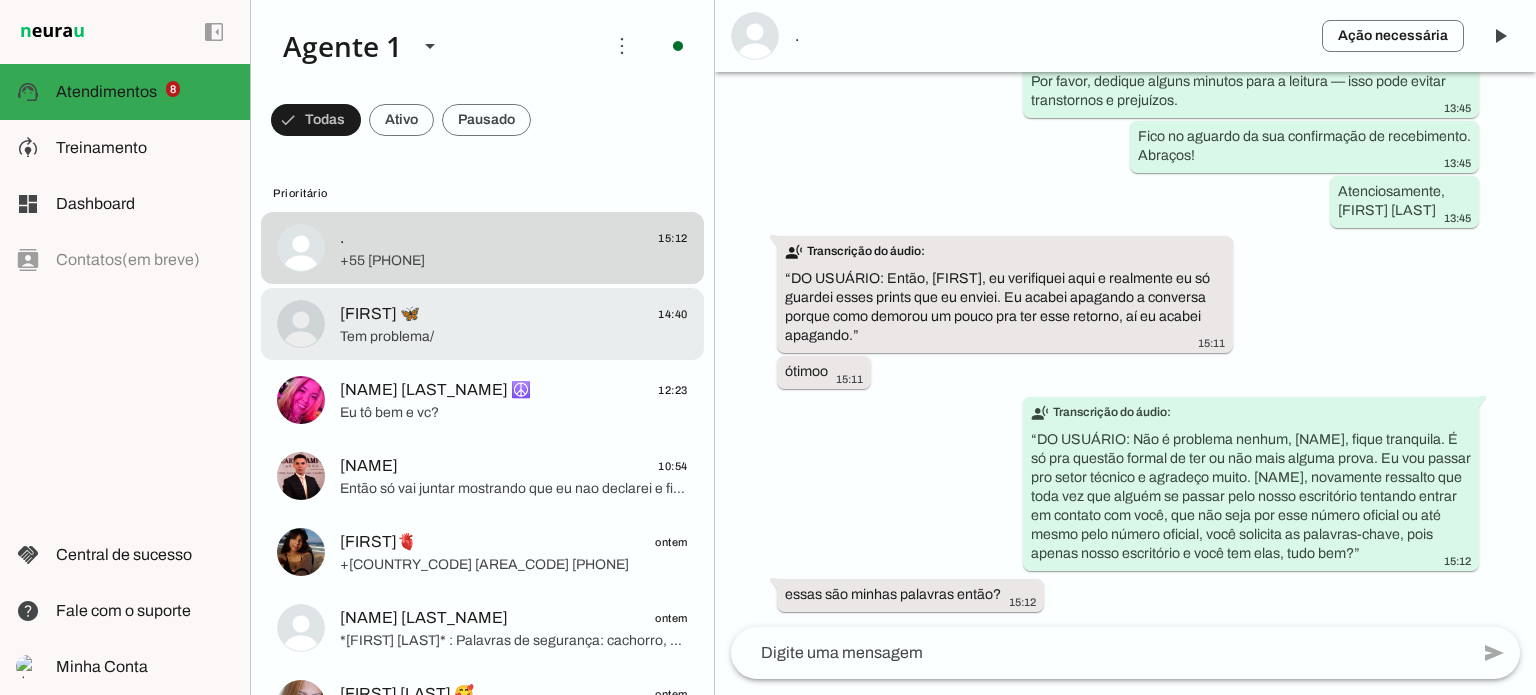 click on "Tem problema/" 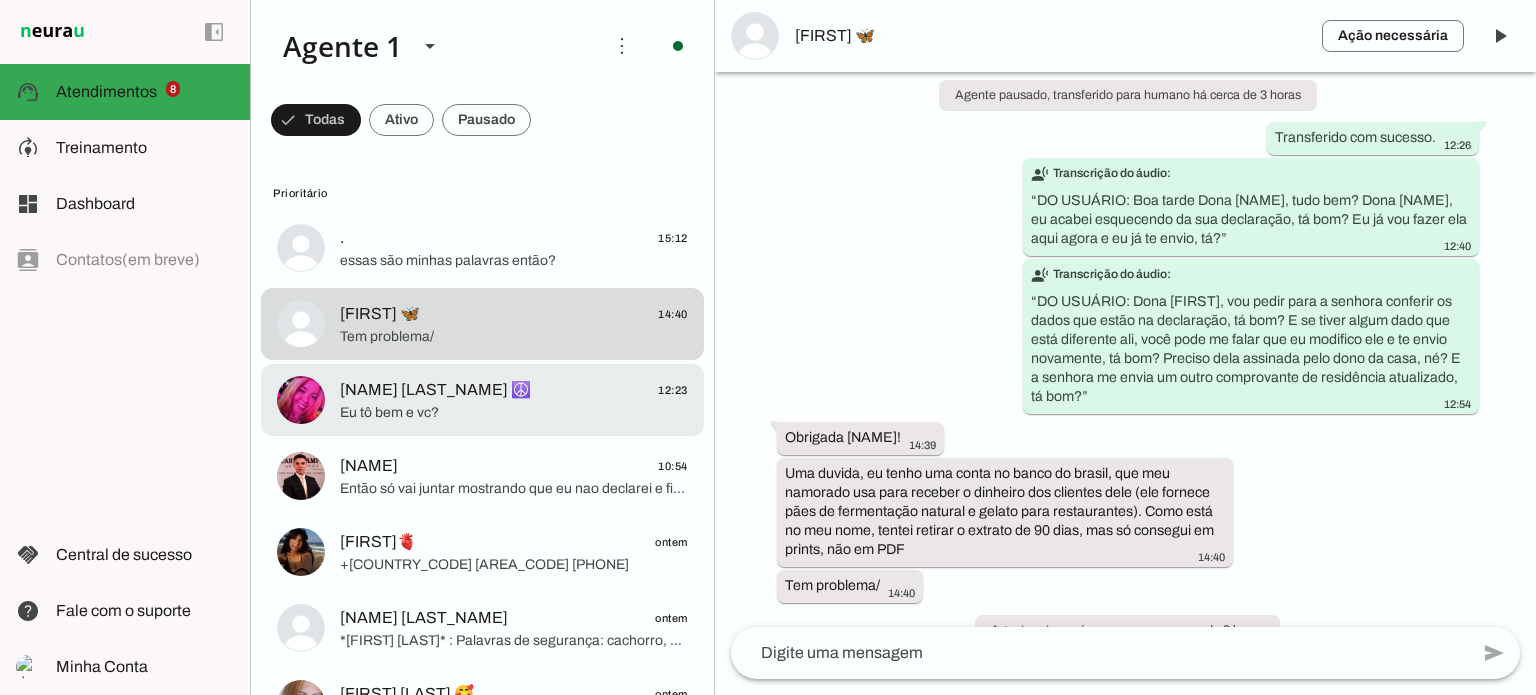 click on "[NAME] [LAST_NAME] ☮️" 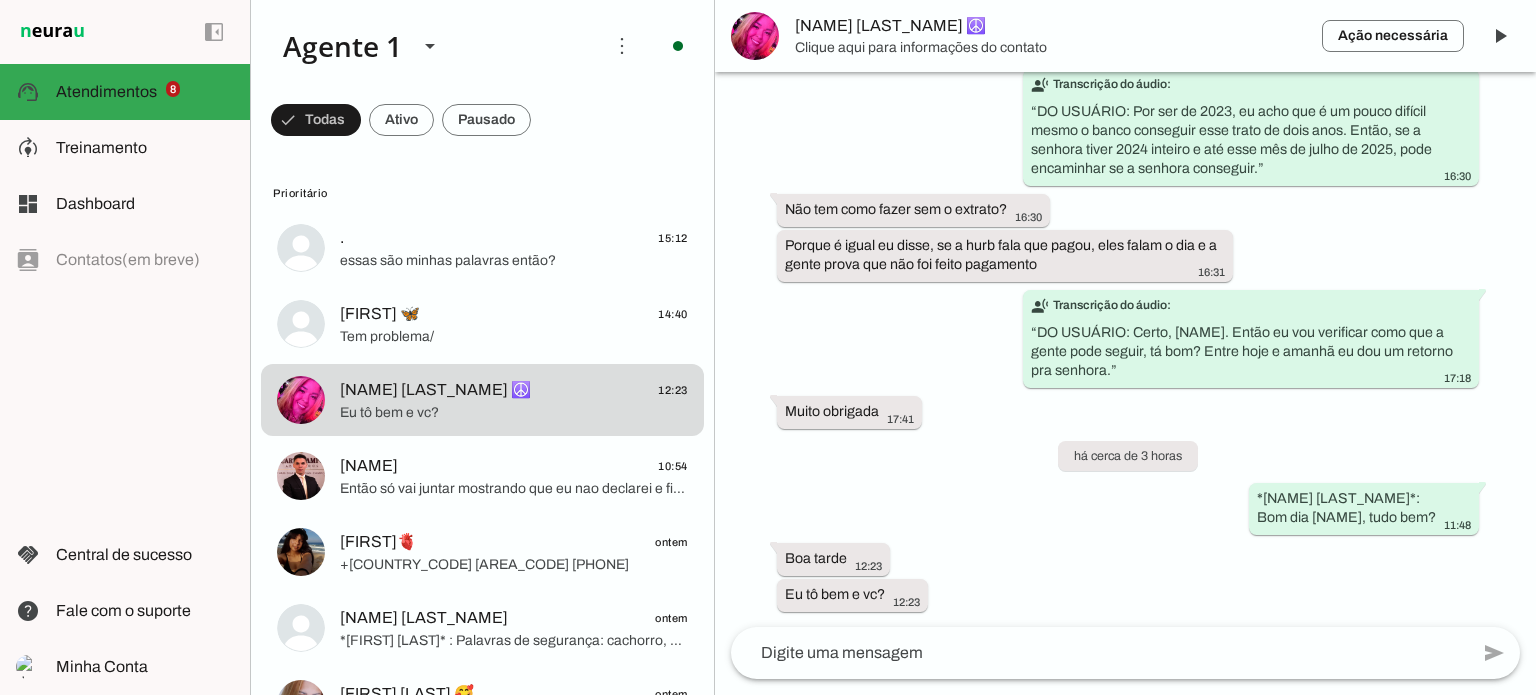 click at bounding box center [755, 36] 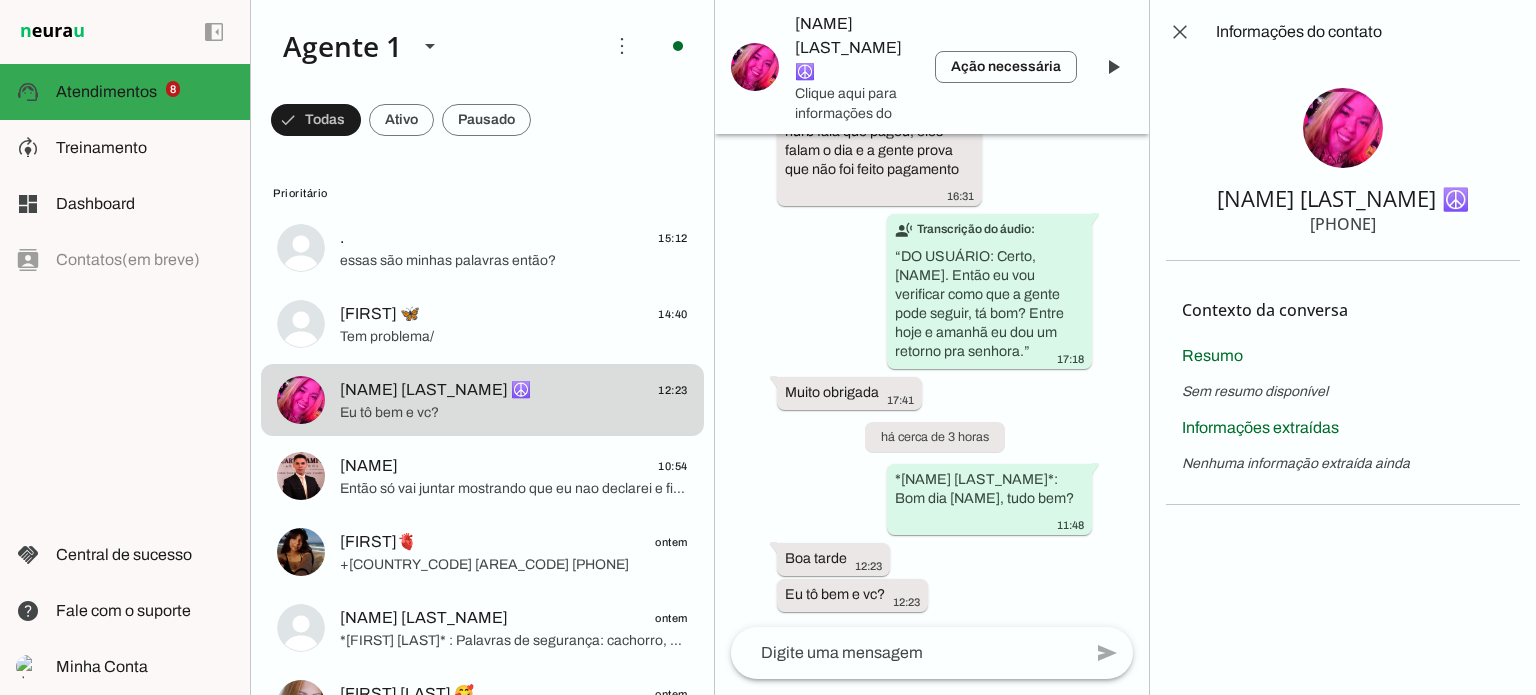 click at bounding box center (1343, 128) 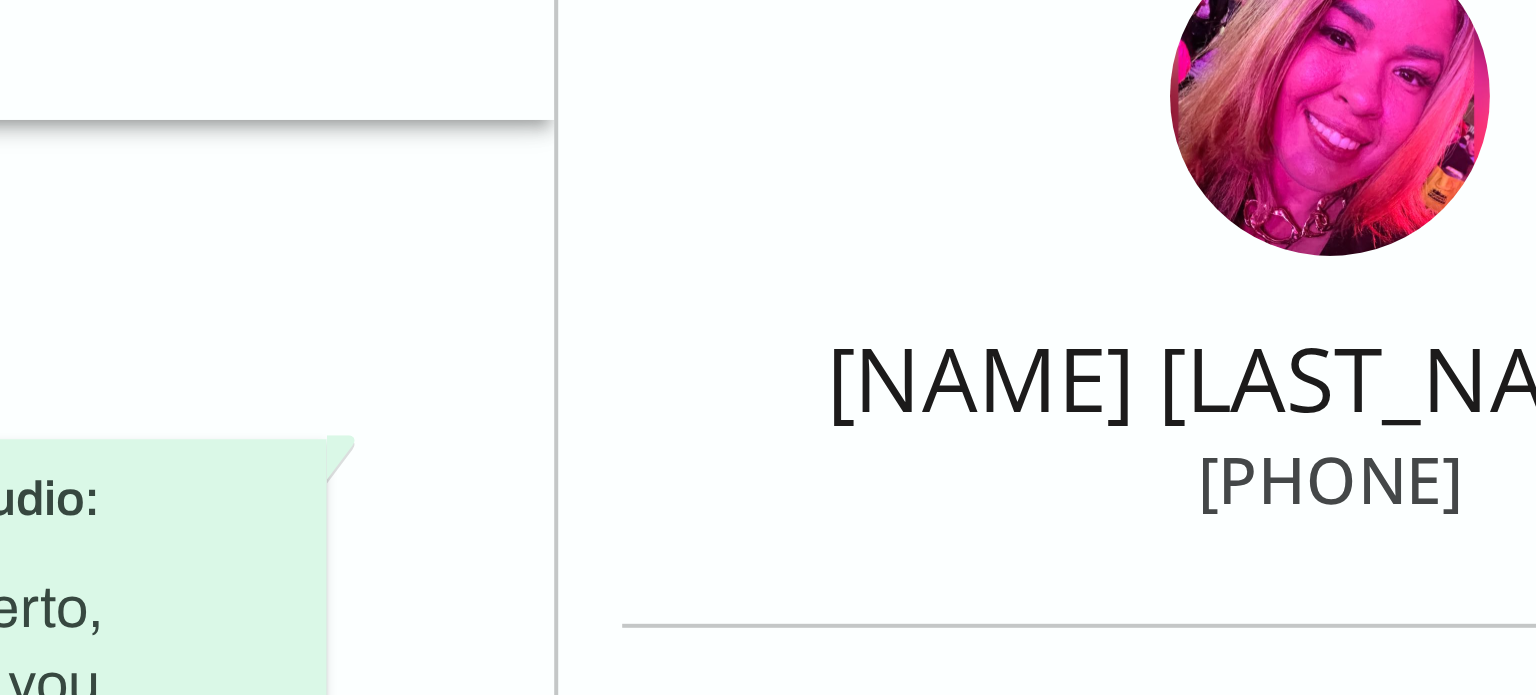 scroll, scrollTop: 17469, scrollLeft: 0, axis: vertical 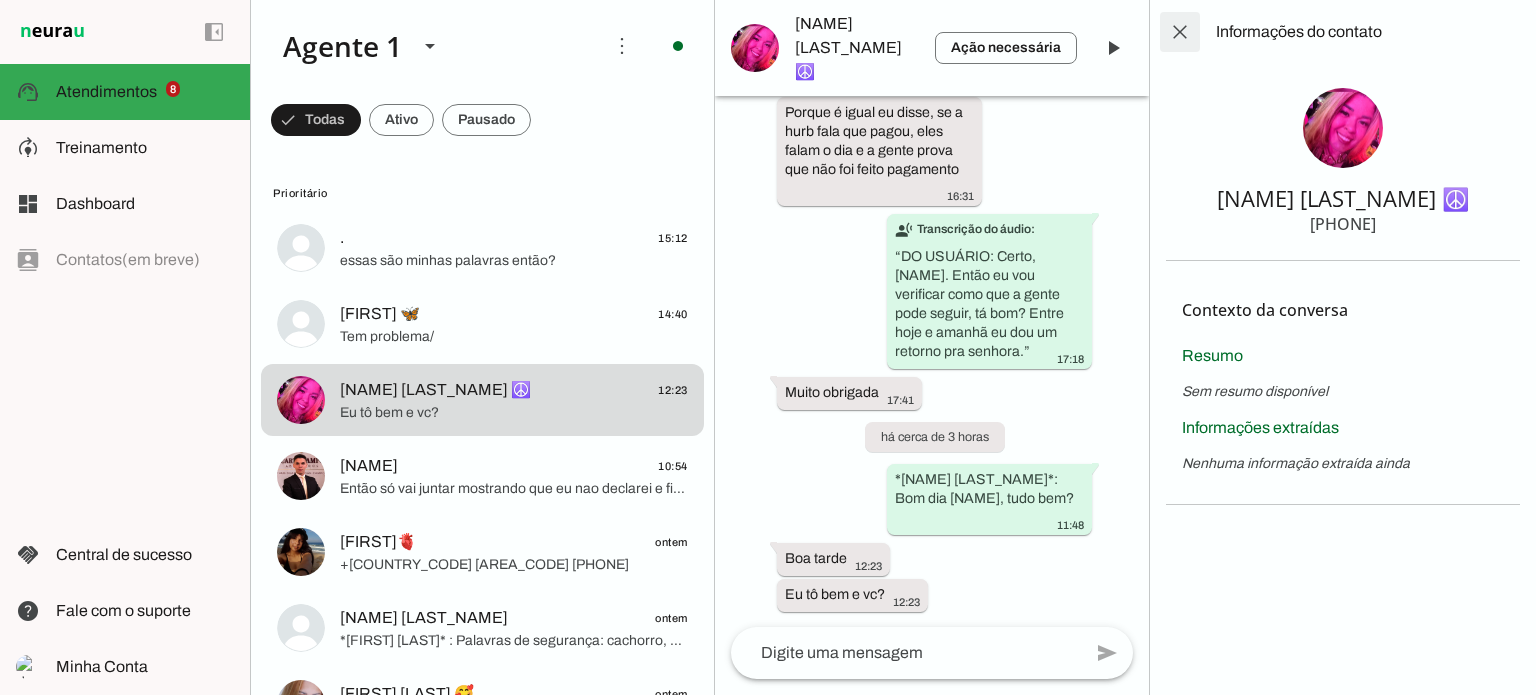 click at bounding box center (1180, 32) 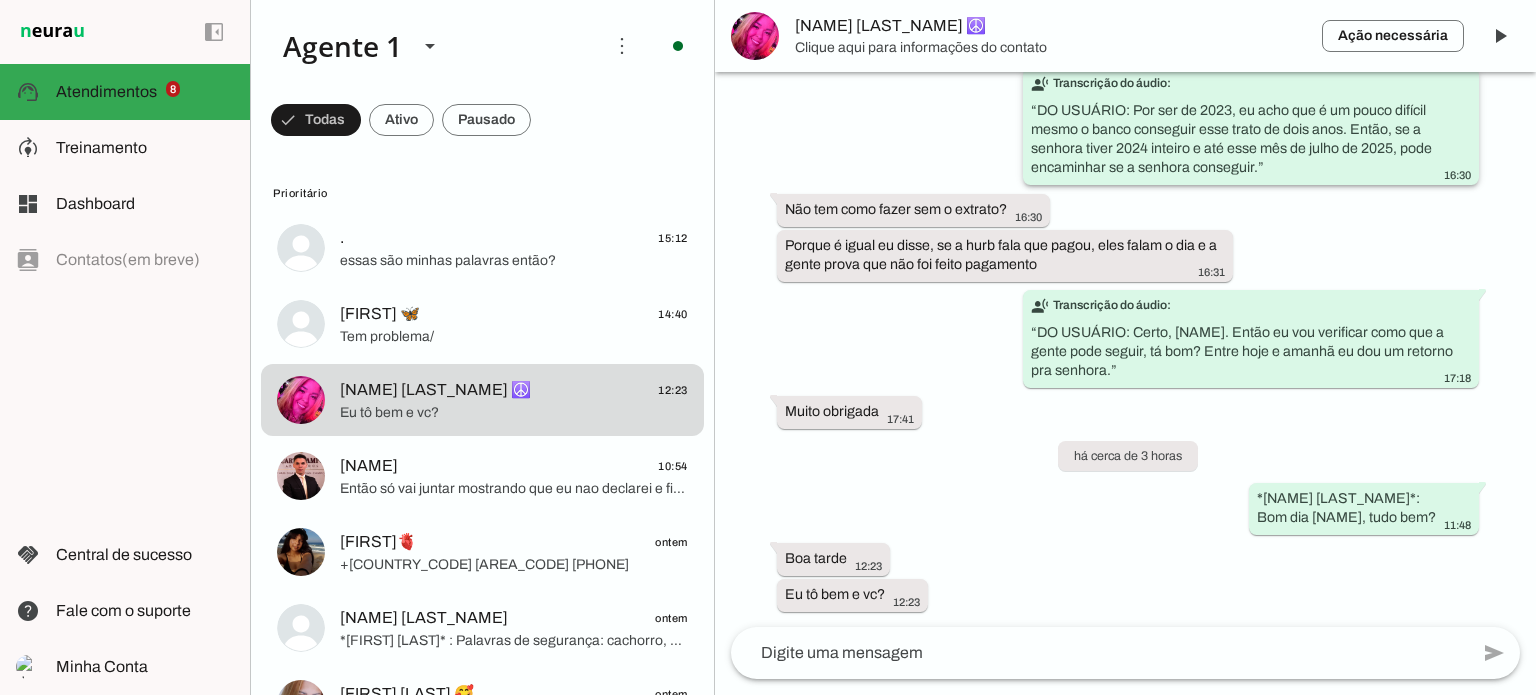 scroll, scrollTop: 13503, scrollLeft: 0, axis: vertical 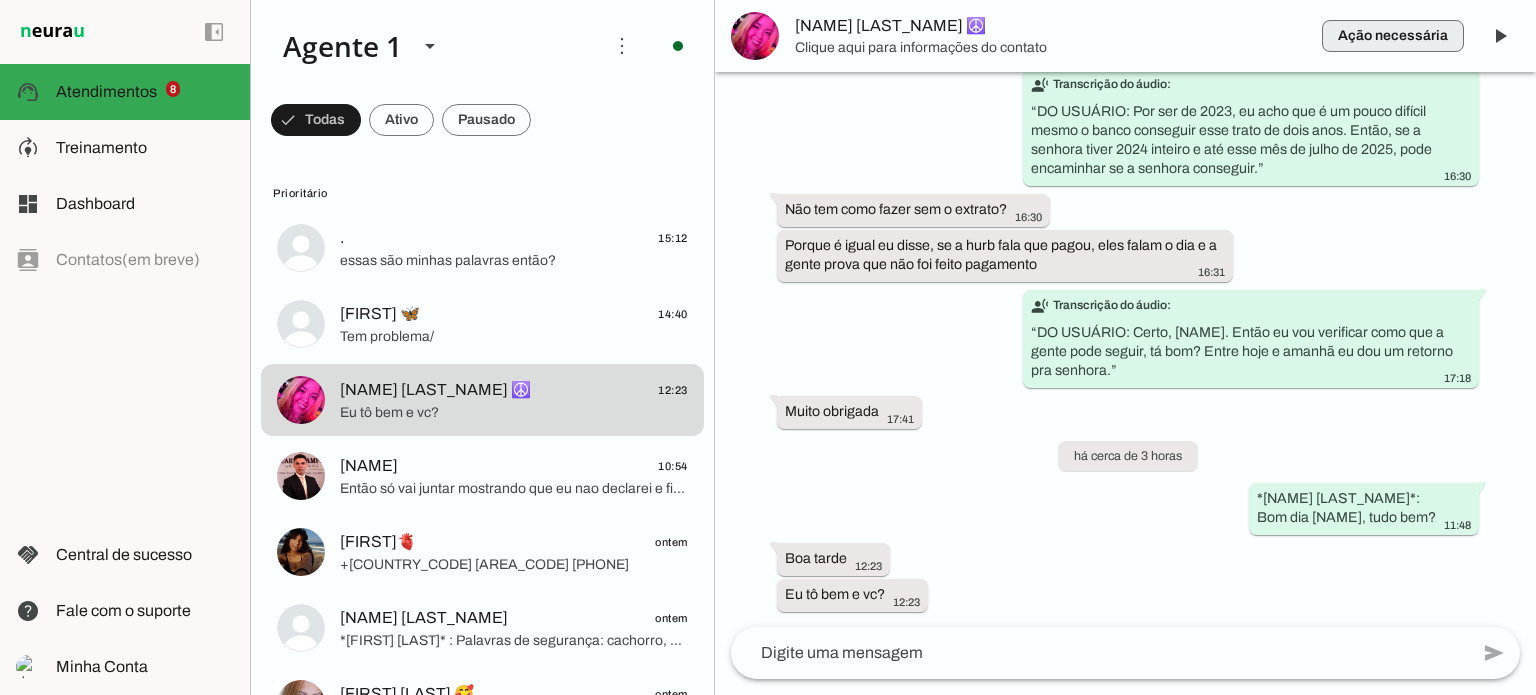 click at bounding box center (1393, 36) 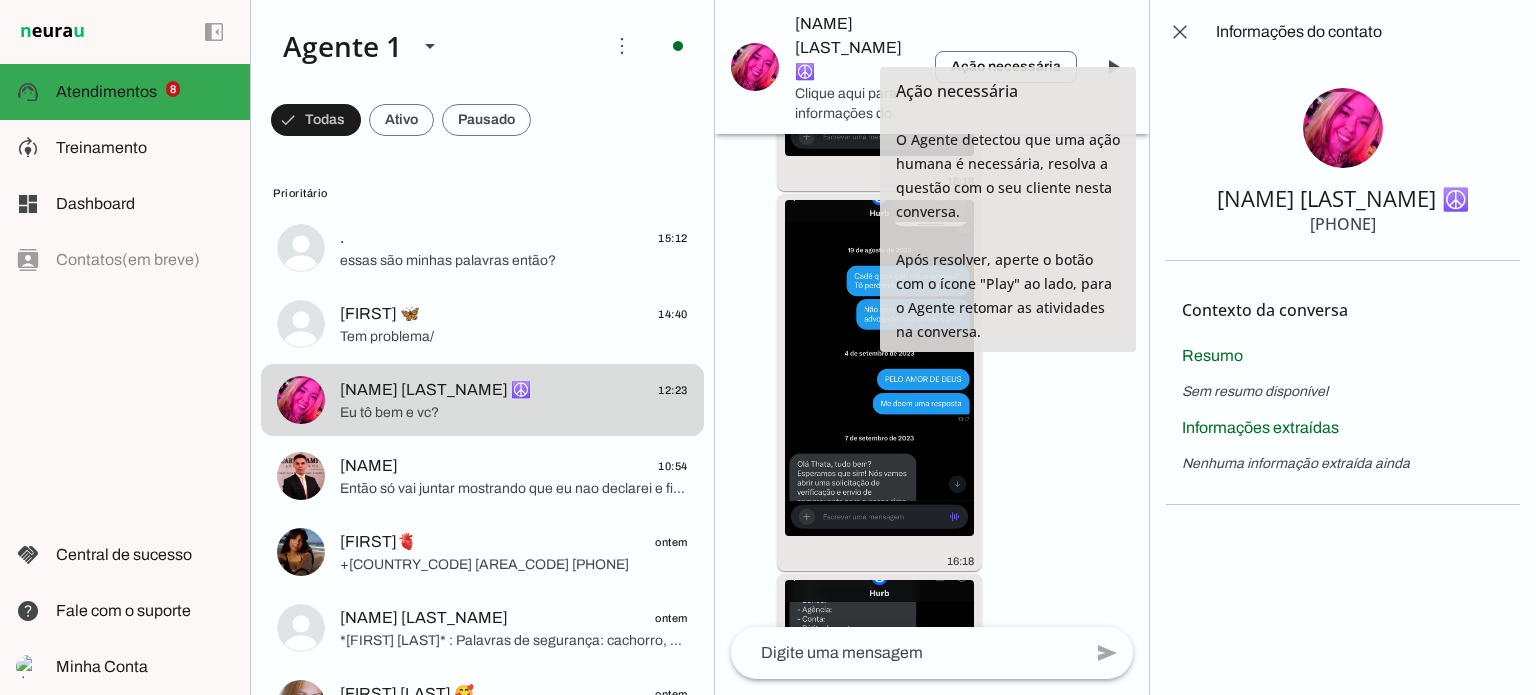 scroll, scrollTop: 17483, scrollLeft: 0, axis: vertical 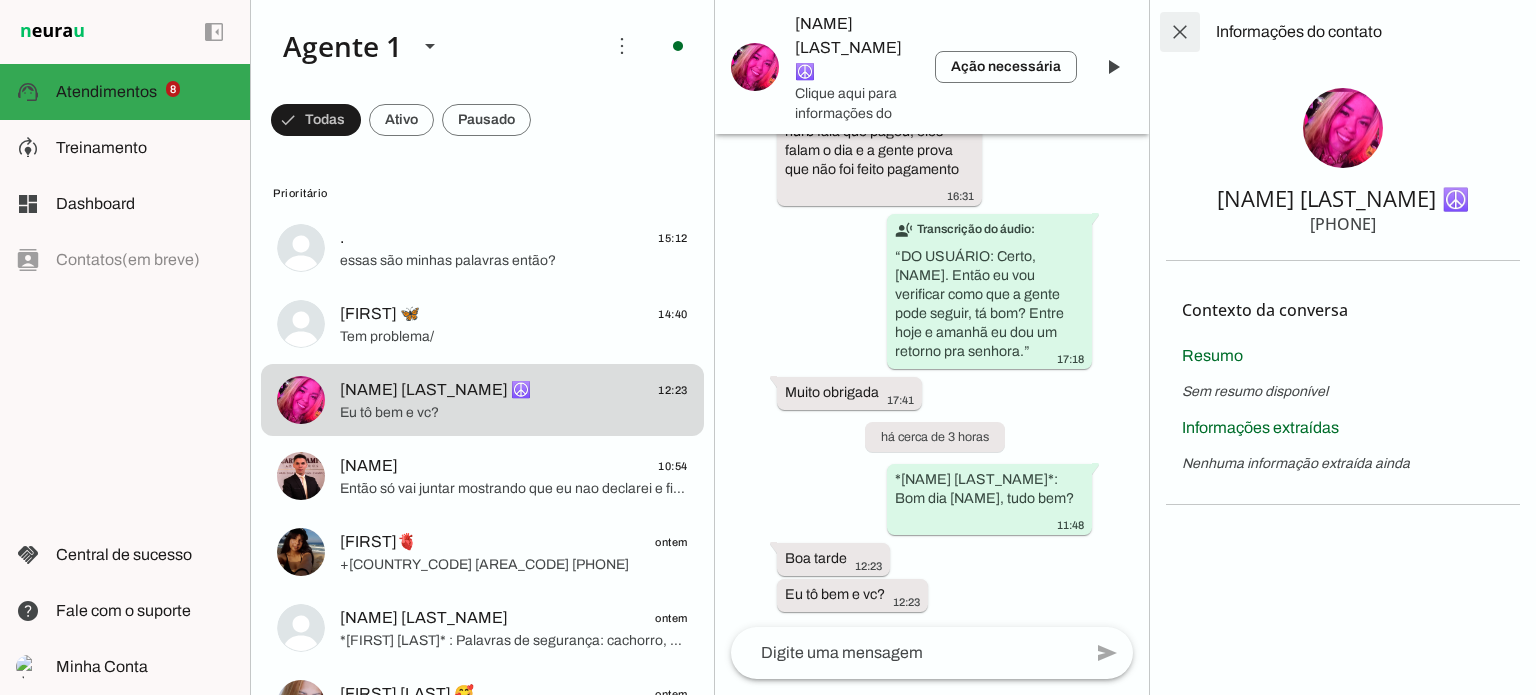 click at bounding box center [1180, 32] 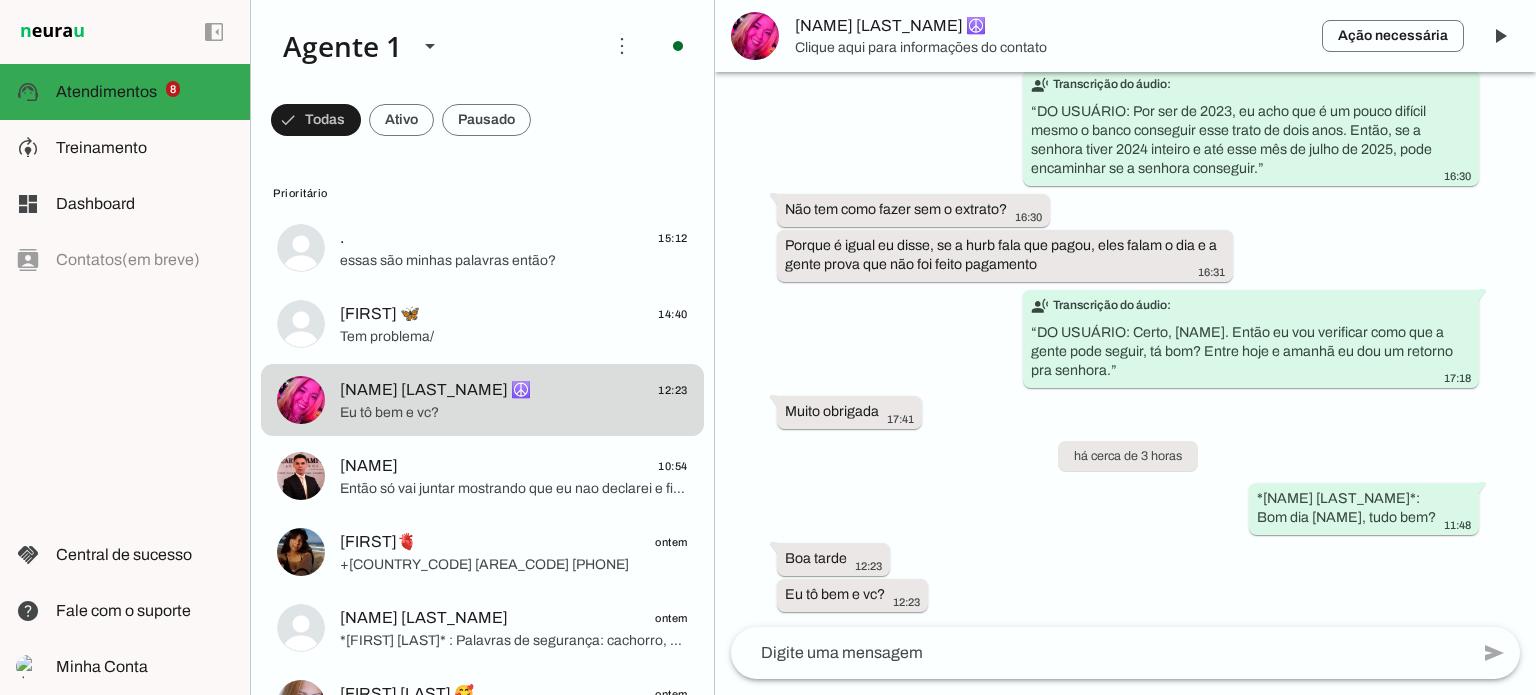 scroll, scrollTop: 13503, scrollLeft: 0, axis: vertical 